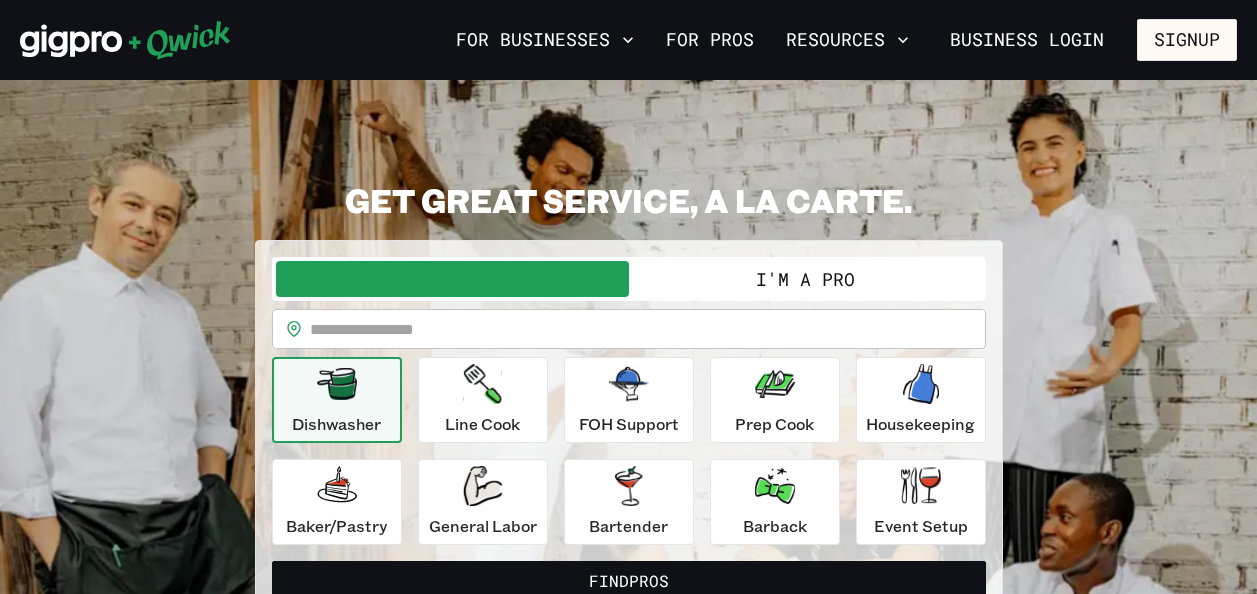 scroll, scrollTop: 0, scrollLeft: 0, axis: both 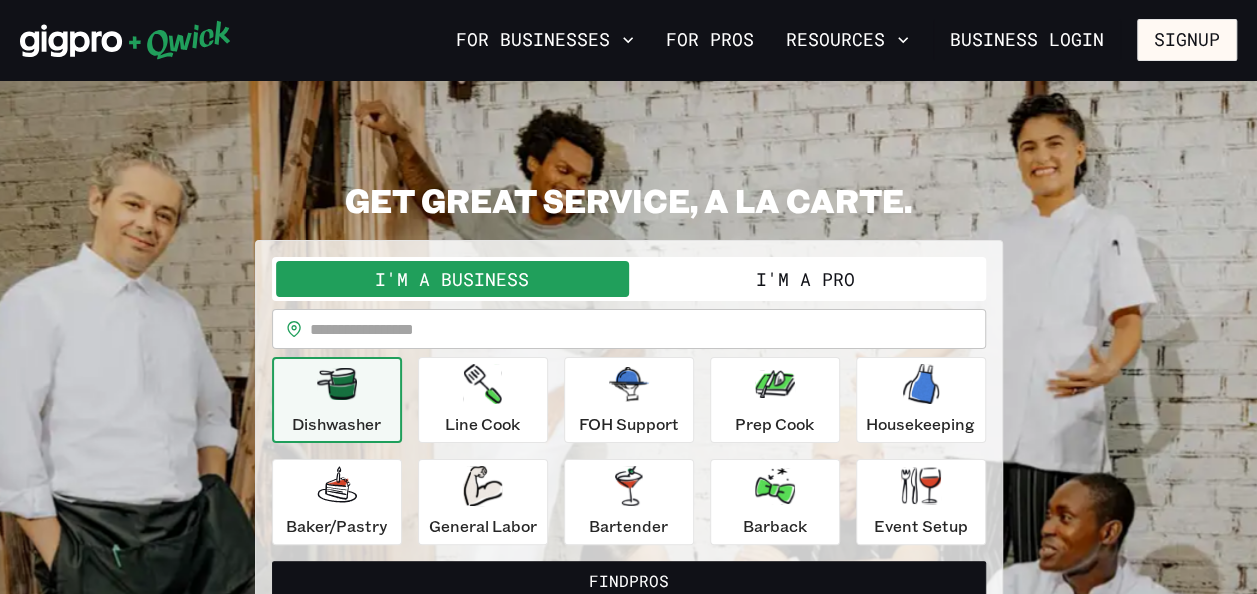 click on "I'm a Pro" at bounding box center [805, 279] 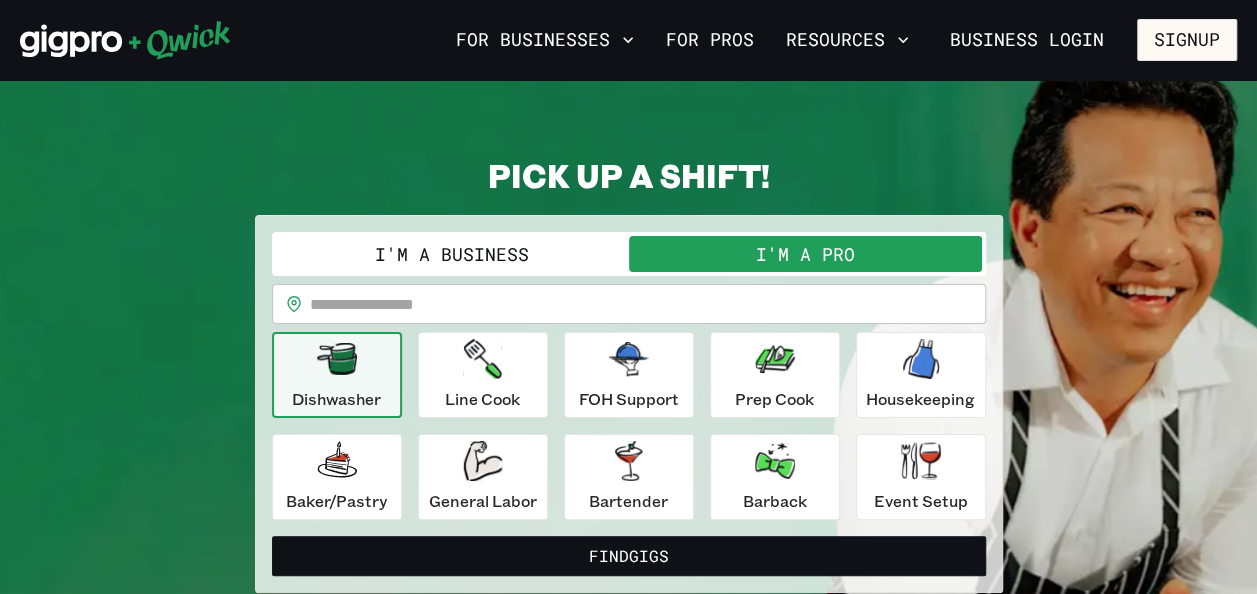 scroll, scrollTop: 100, scrollLeft: 0, axis: vertical 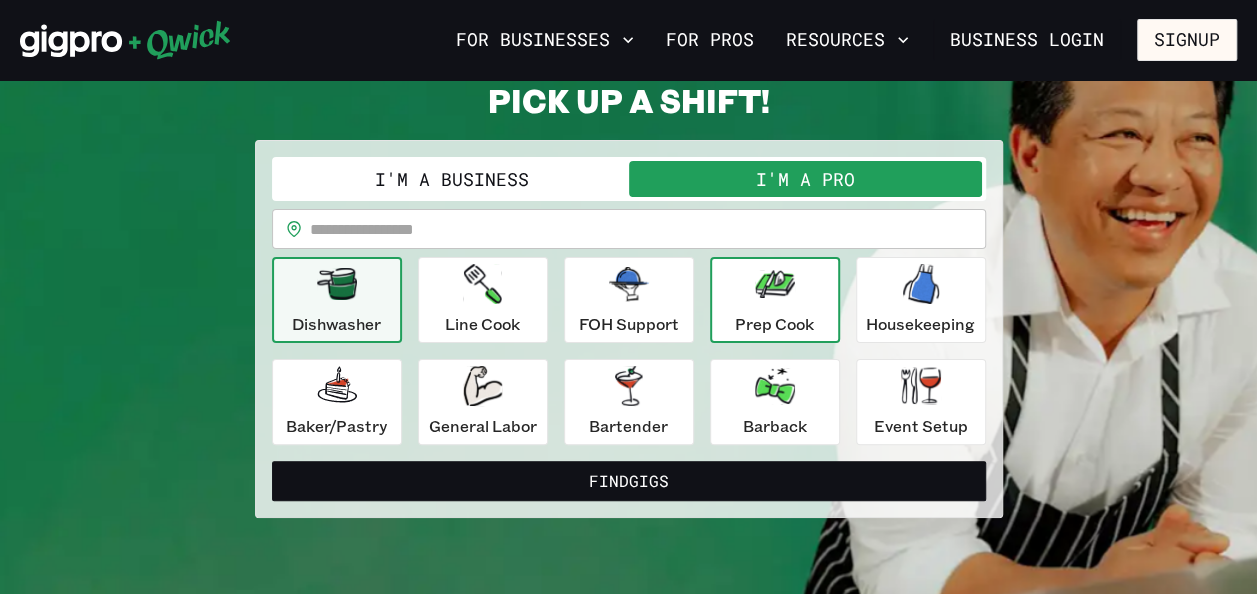 click on "Prep Cook" at bounding box center (774, 324) 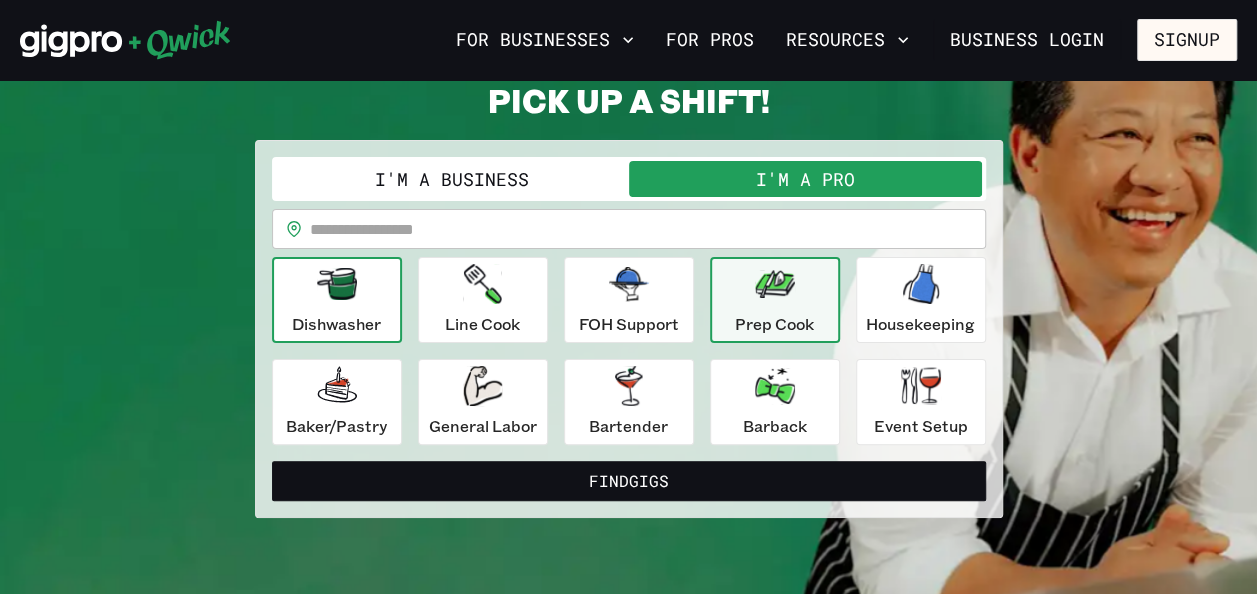 click on "Dishwasher" at bounding box center [337, 300] 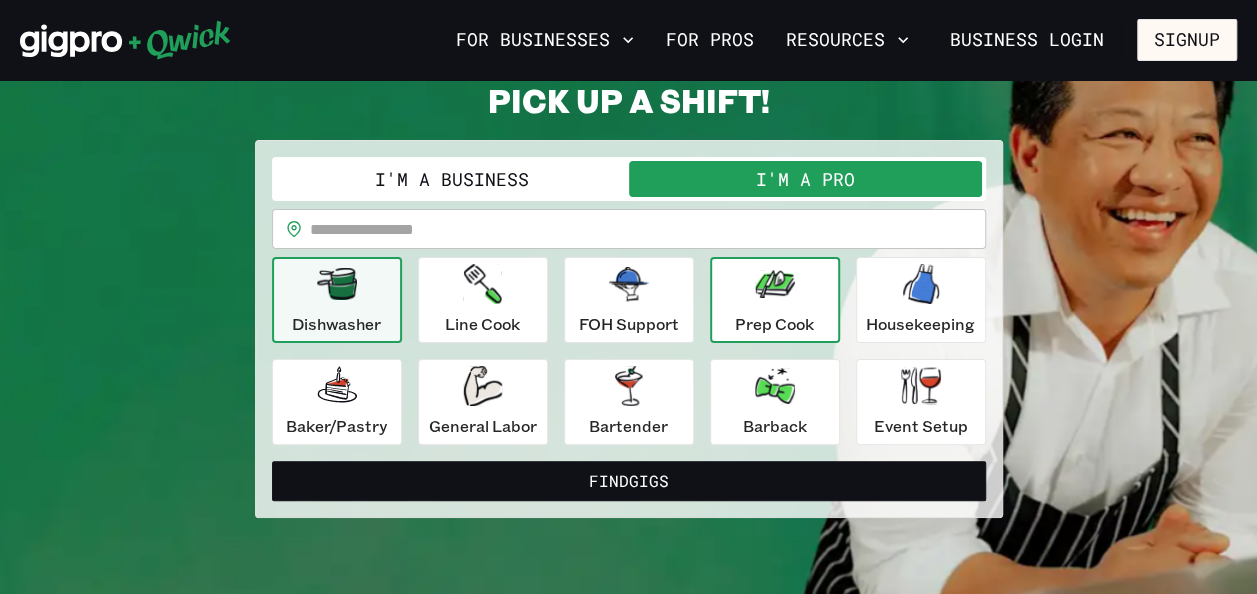 click on "Prep Cook" at bounding box center [775, 300] 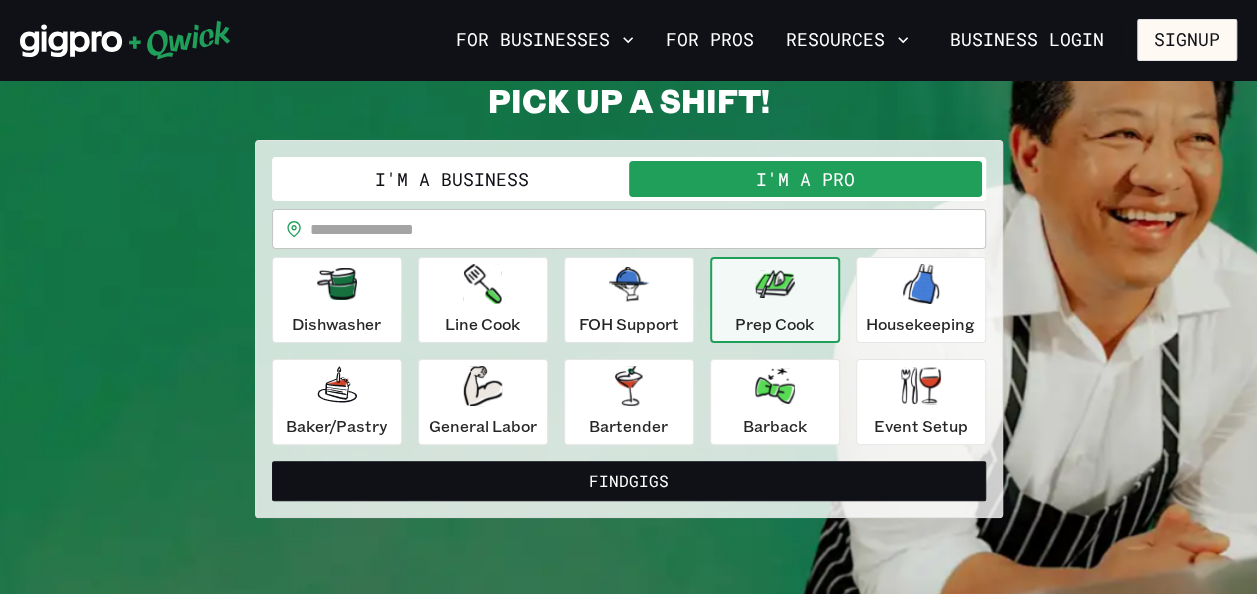 click at bounding box center [648, 229] 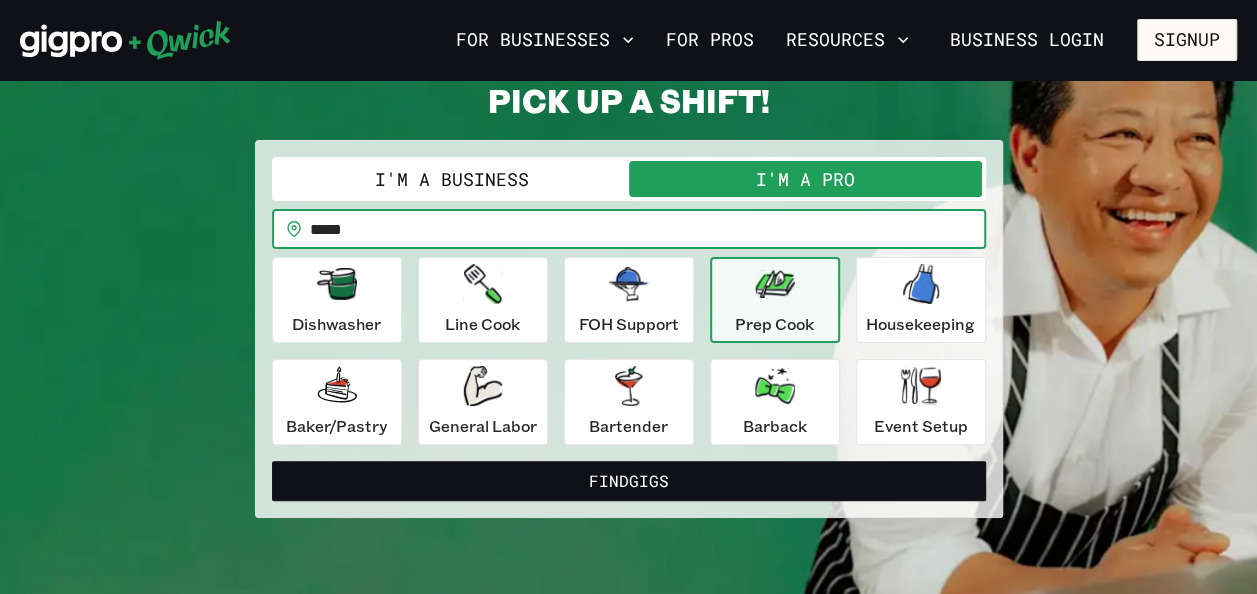 type on "*****" 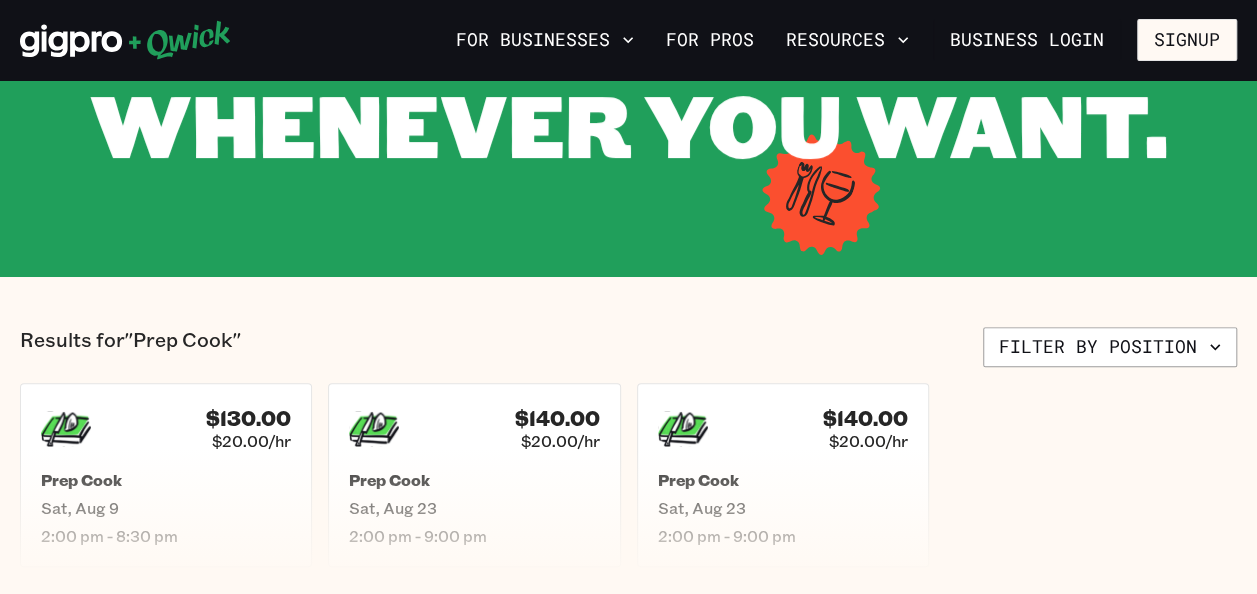 scroll, scrollTop: 0, scrollLeft: 0, axis: both 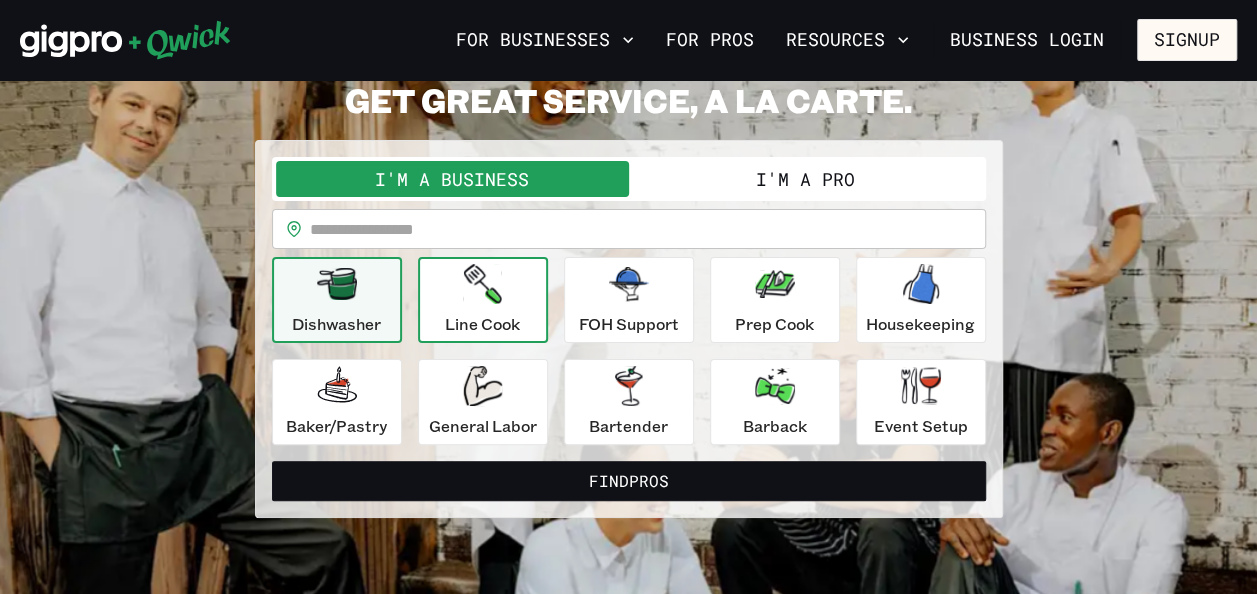 click on "Line Cook" at bounding box center [482, 324] 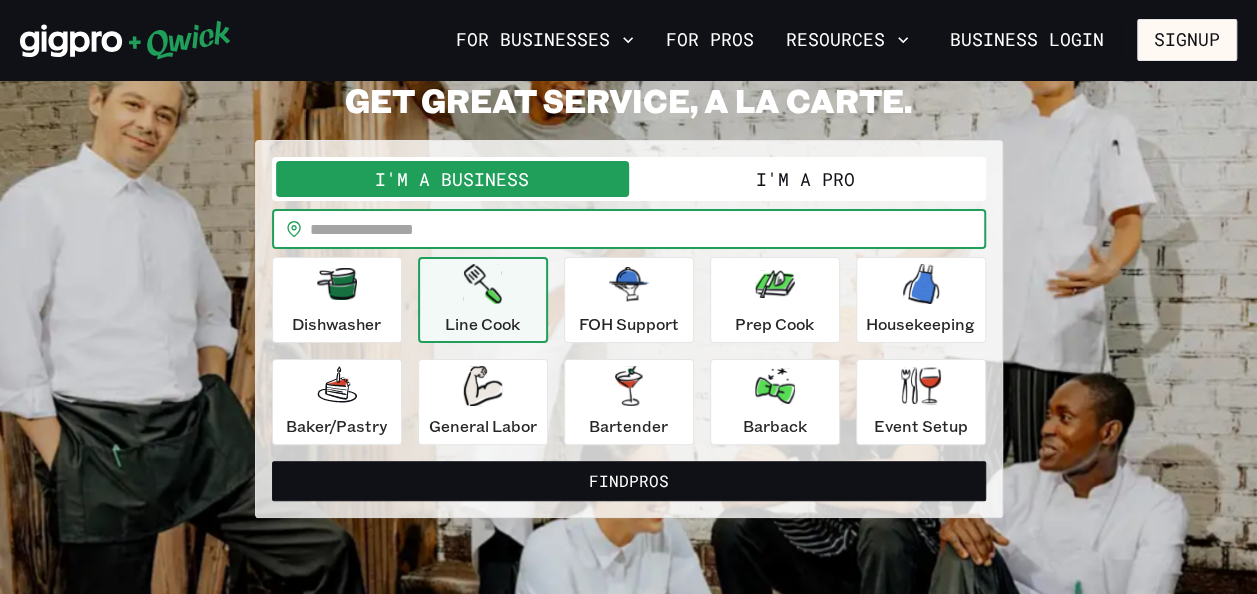 click at bounding box center (648, 229) 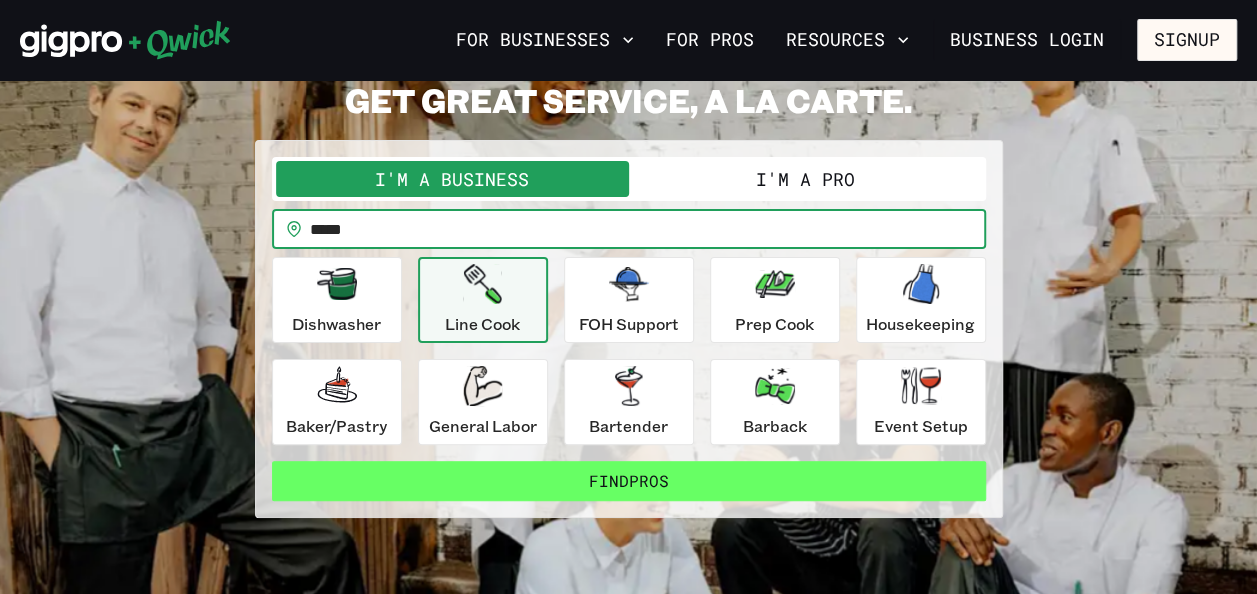 click on "Find  Pros" at bounding box center [629, 481] 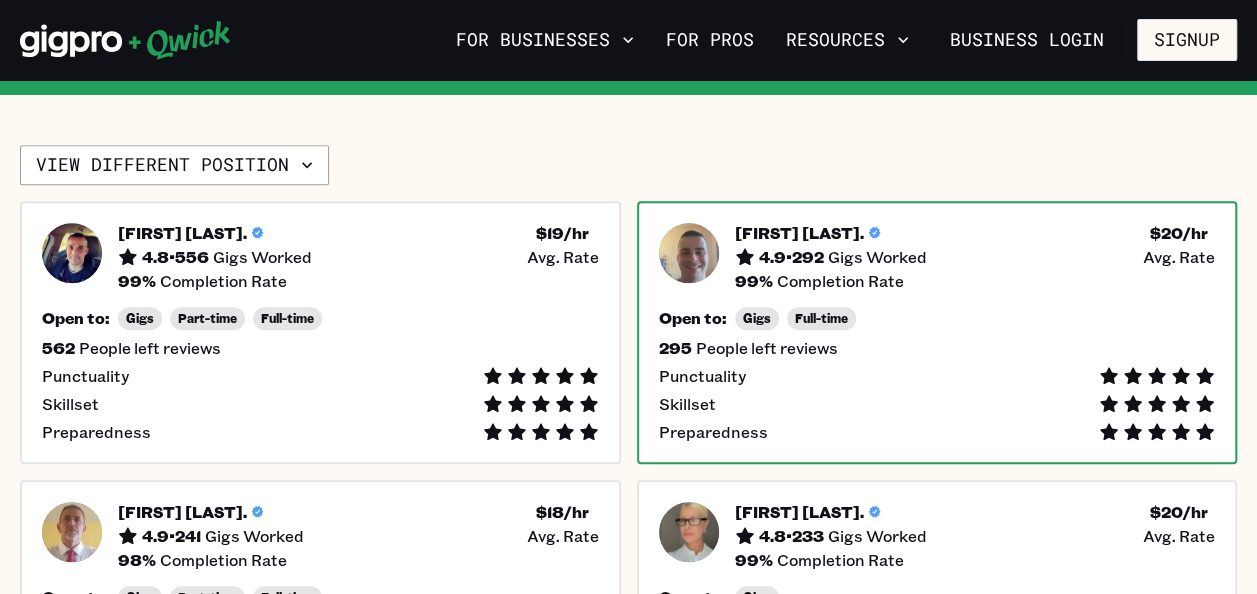 scroll, scrollTop: 400, scrollLeft: 0, axis: vertical 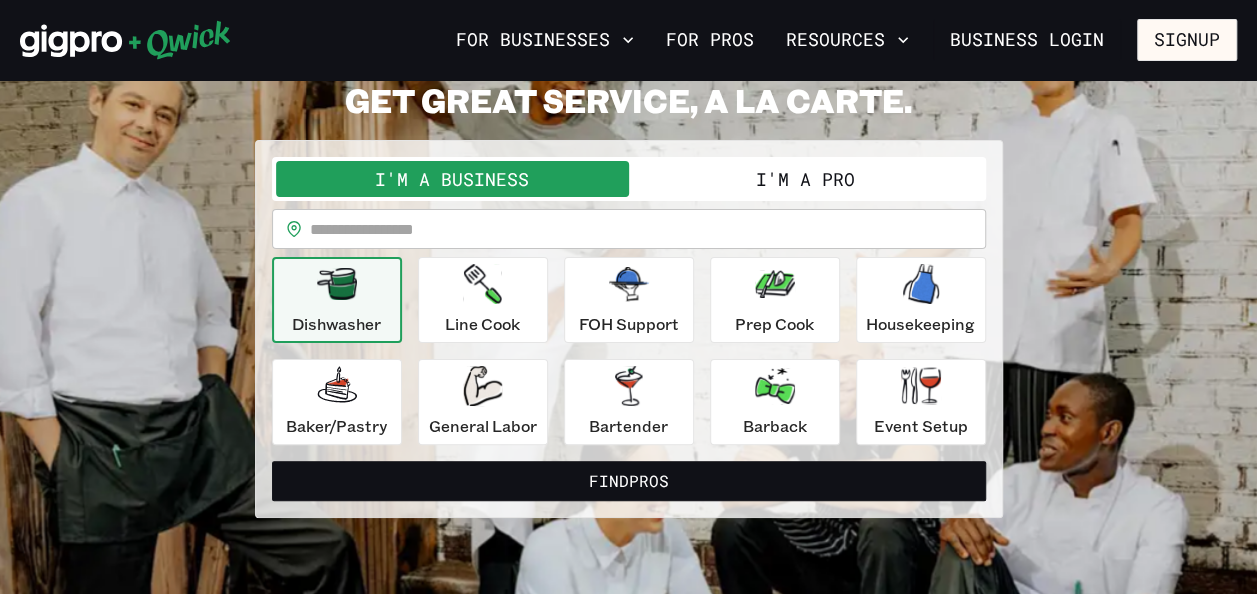 click on "I'm a Pro" at bounding box center (805, 179) 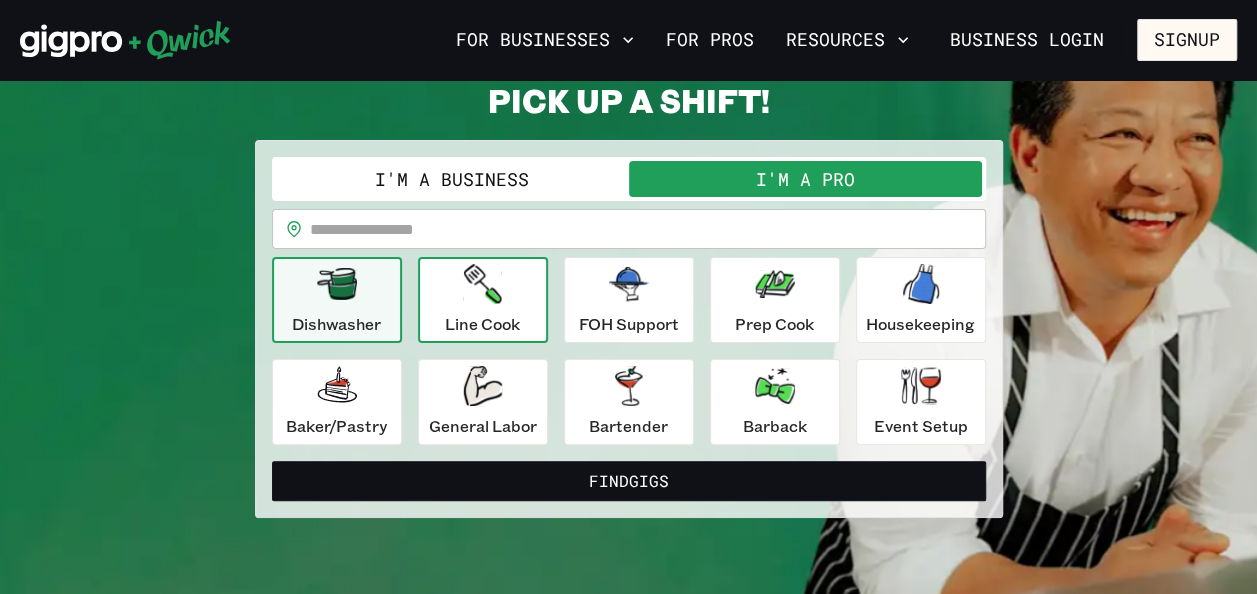 click 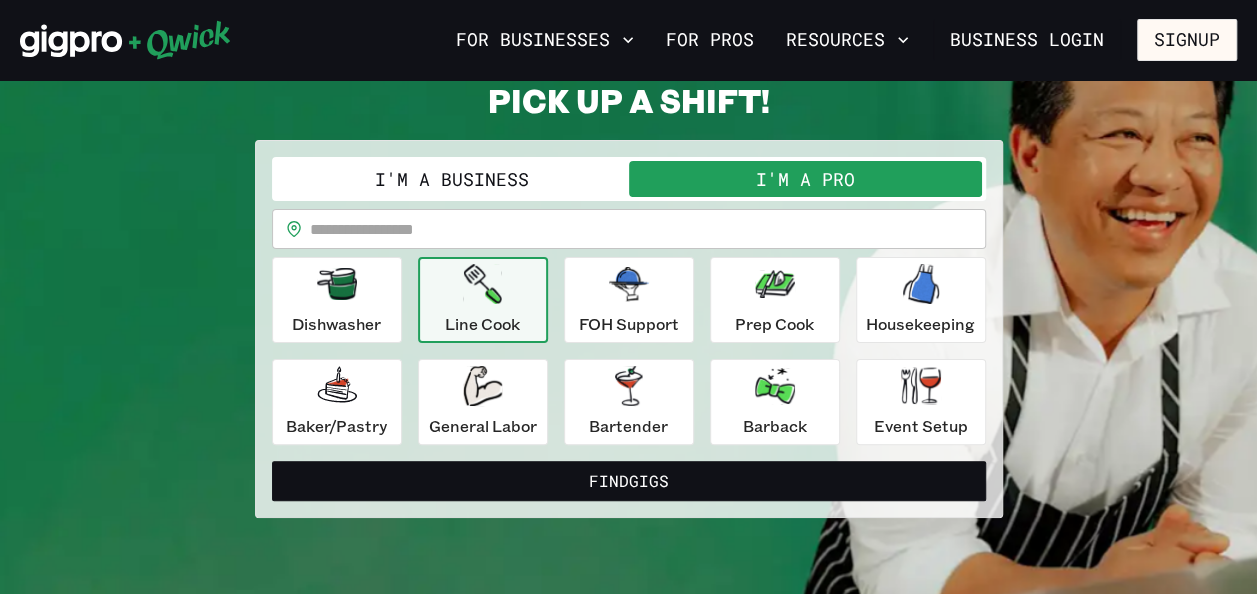 click at bounding box center [648, 229] 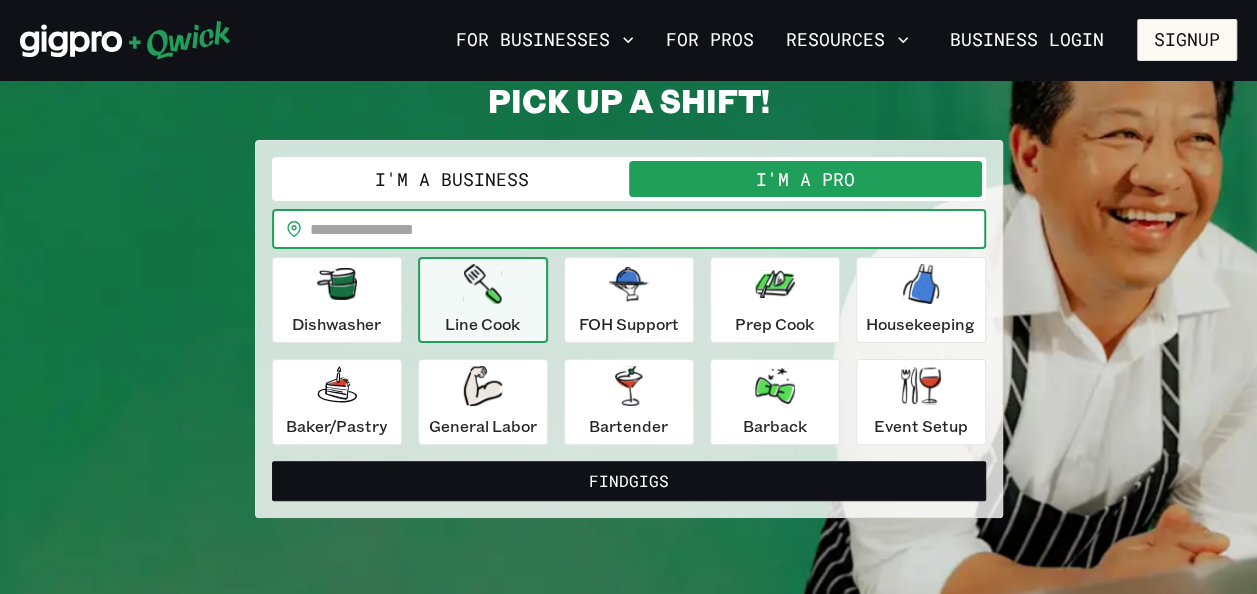 type on "*****" 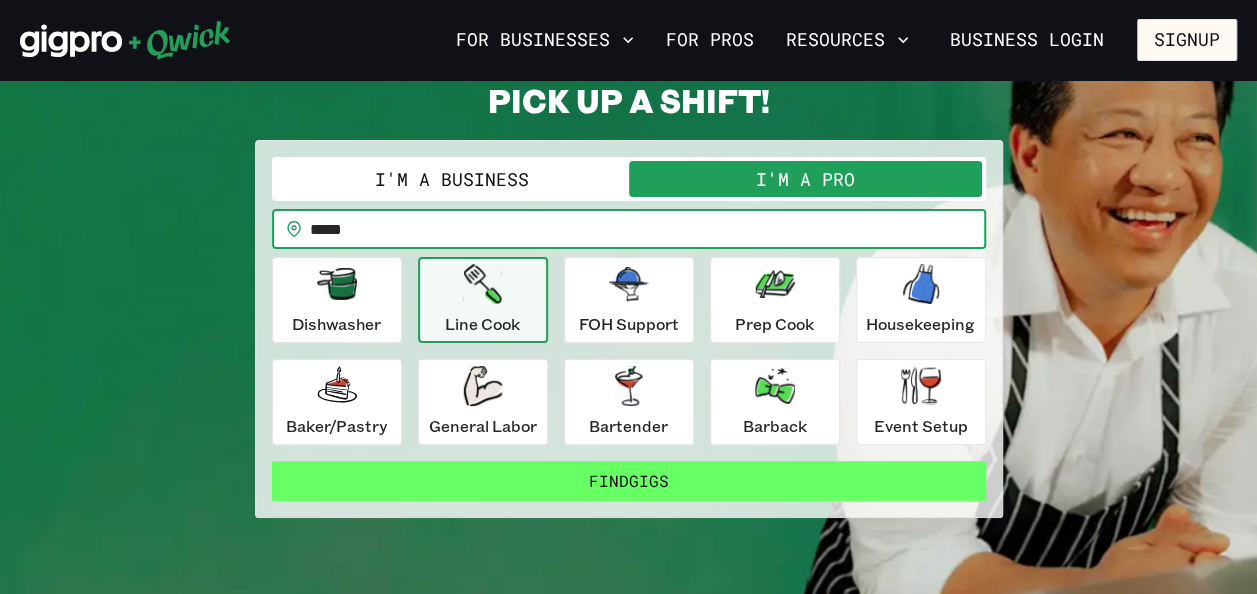 click on "Find  Gigs" at bounding box center [629, 481] 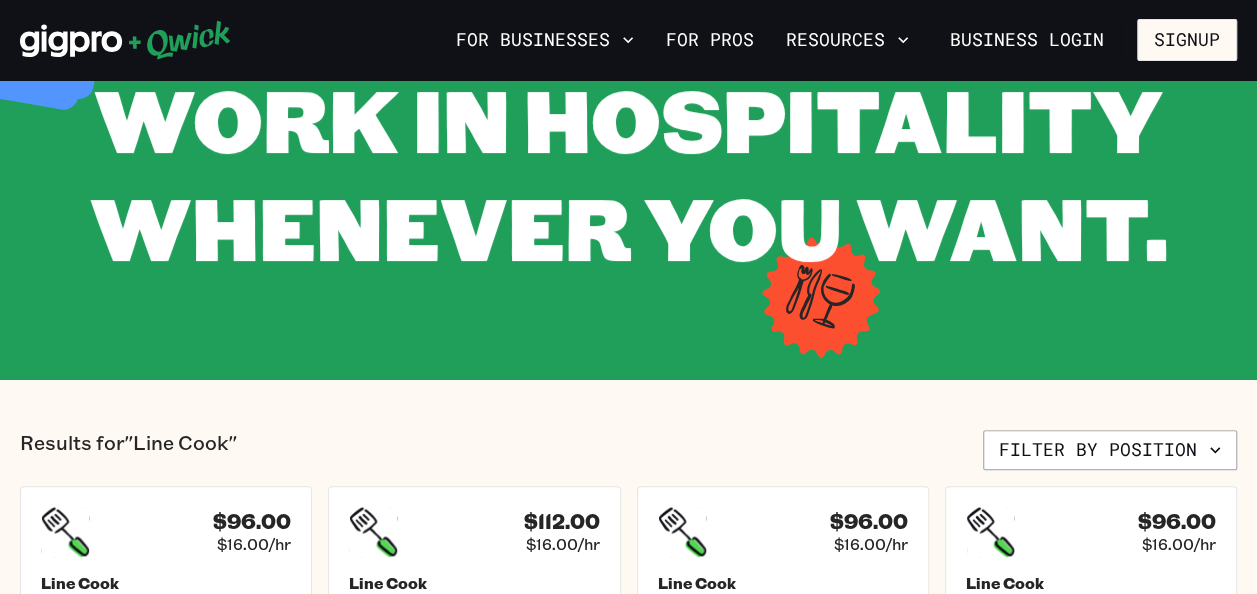 scroll, scrollTop: 0, scrollLeft: 0, axis: both 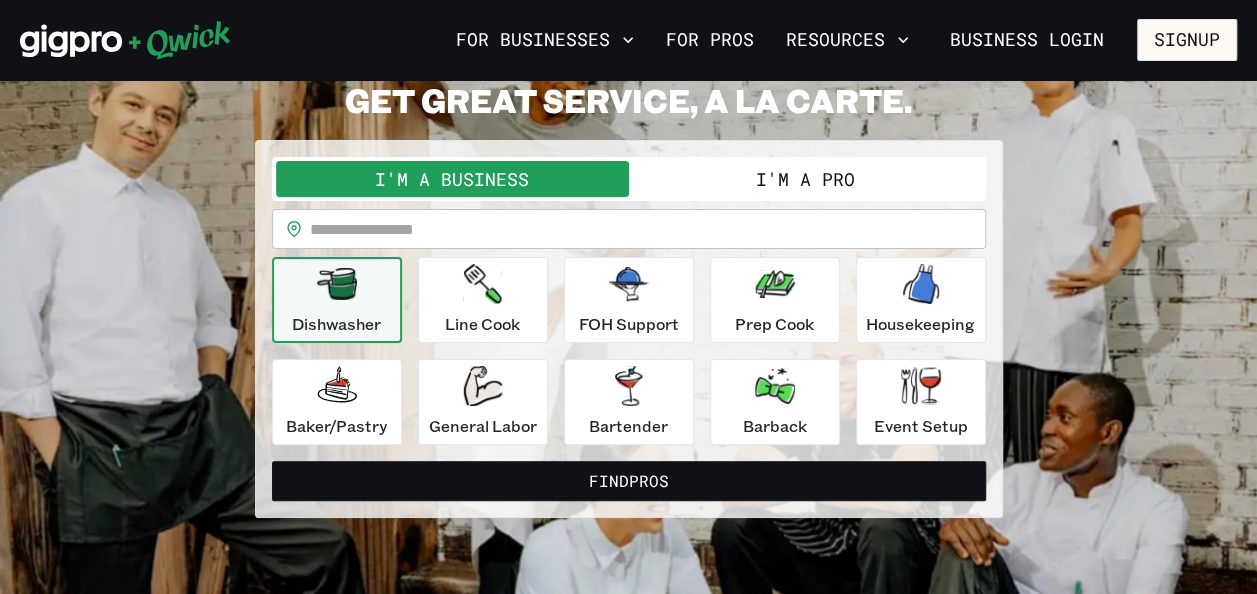 click on "Dishwasher" at bounding box center (336, 300) 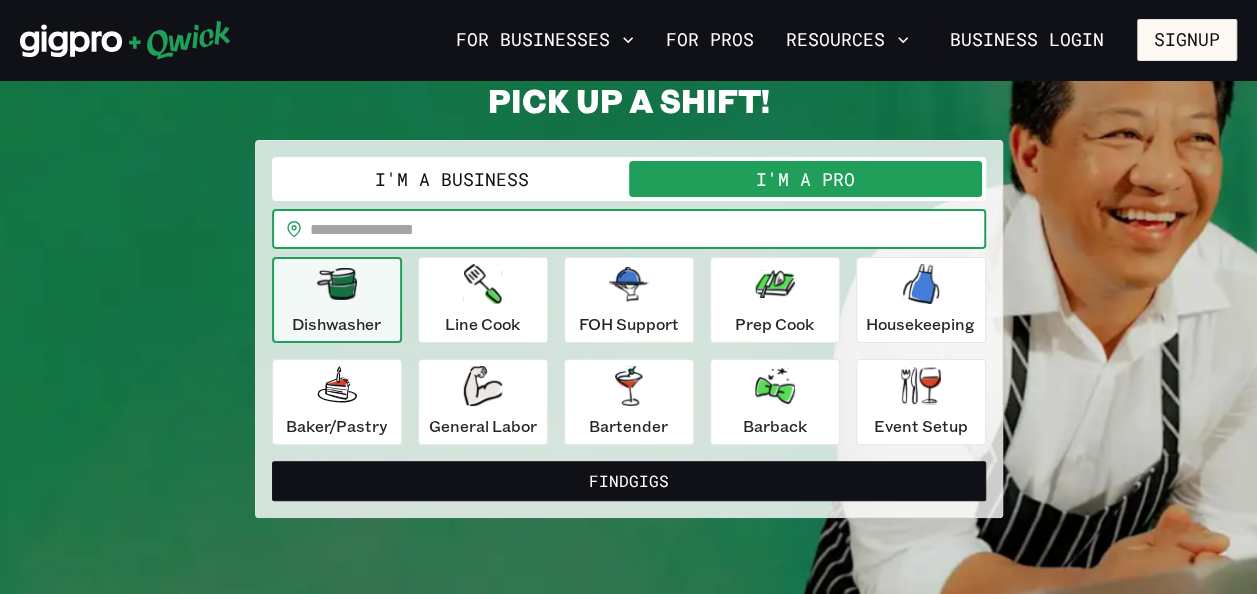 click at bounding box center (648, 229) 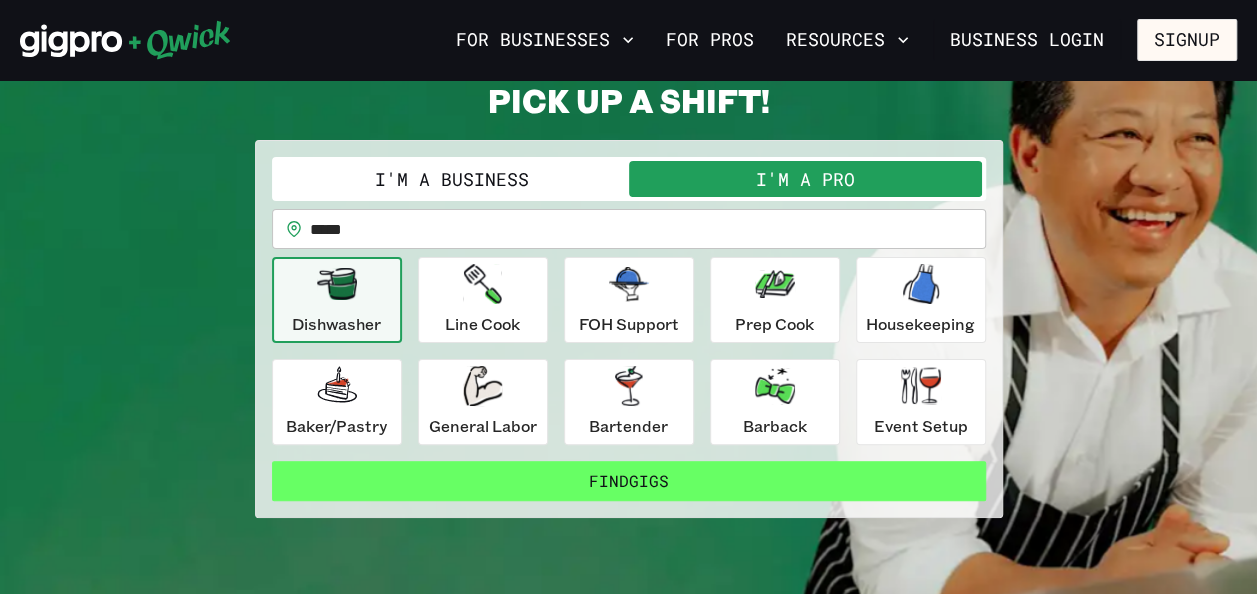 click on "Find  Gigs" at bounding box center [629, 481] 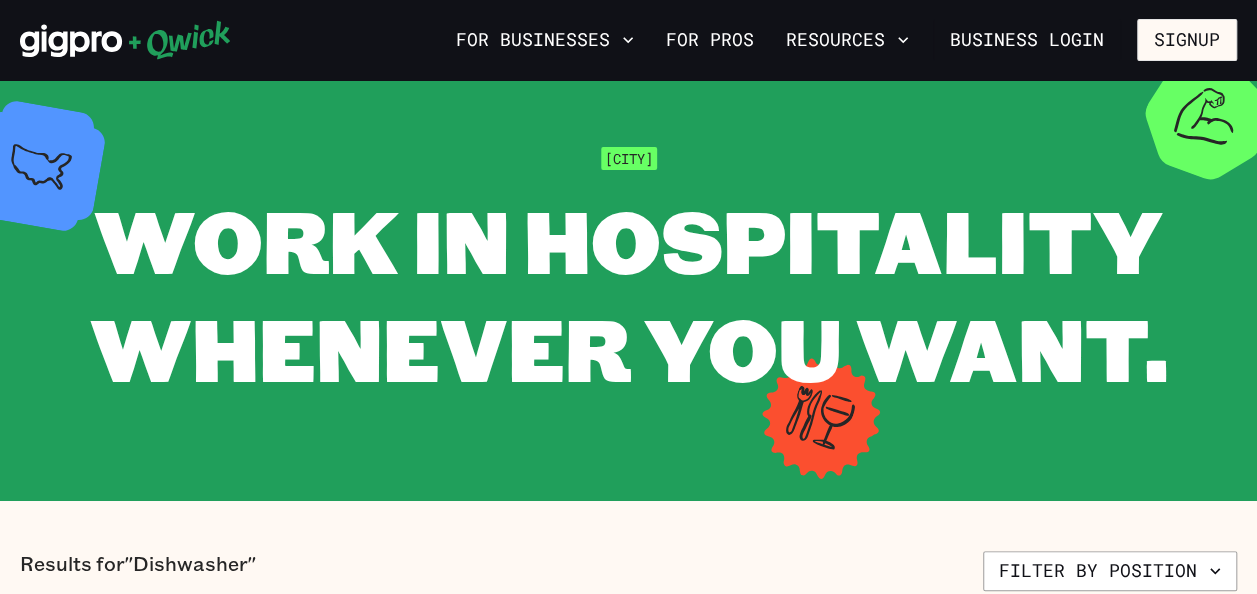 scroll, scrollTop: 0, scrollLeft: 0, axis: both 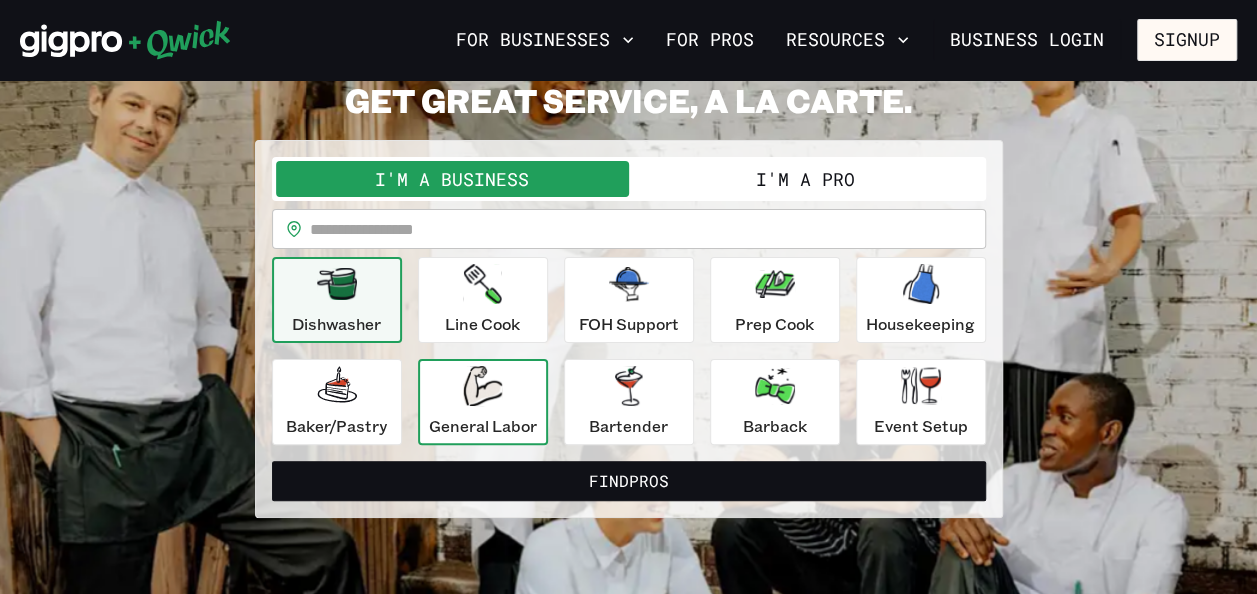 click on "General Labor" at bounding box center (483, 426) 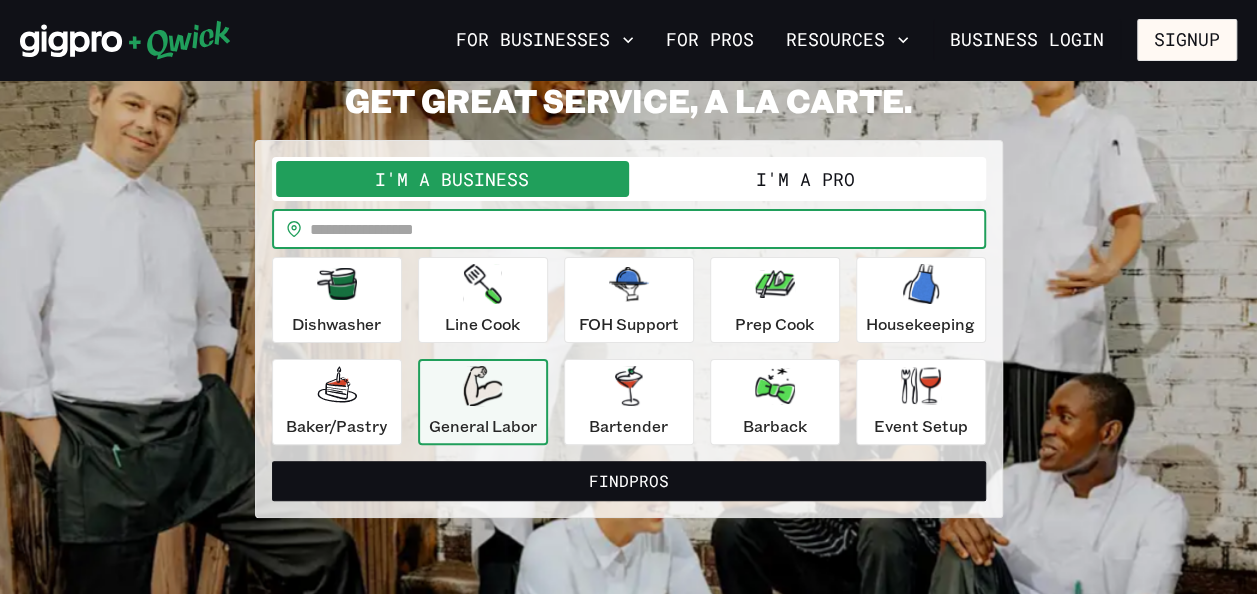 click at bounding box center (648, 229) 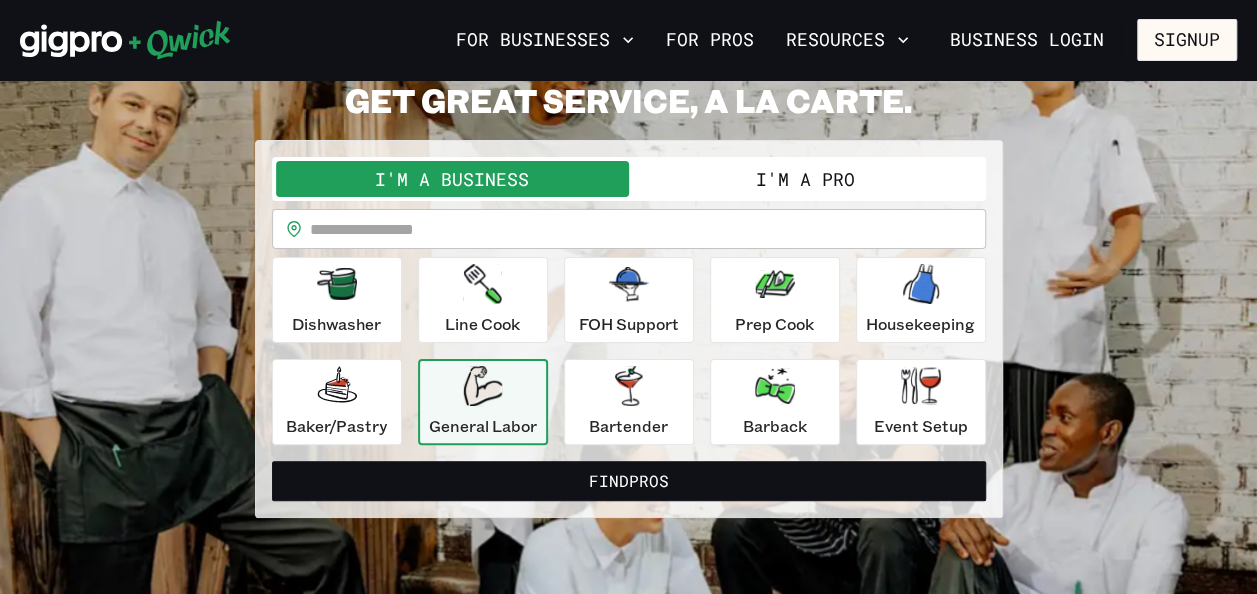 click on "I'm a Pro" at bounding box center (805, 179) 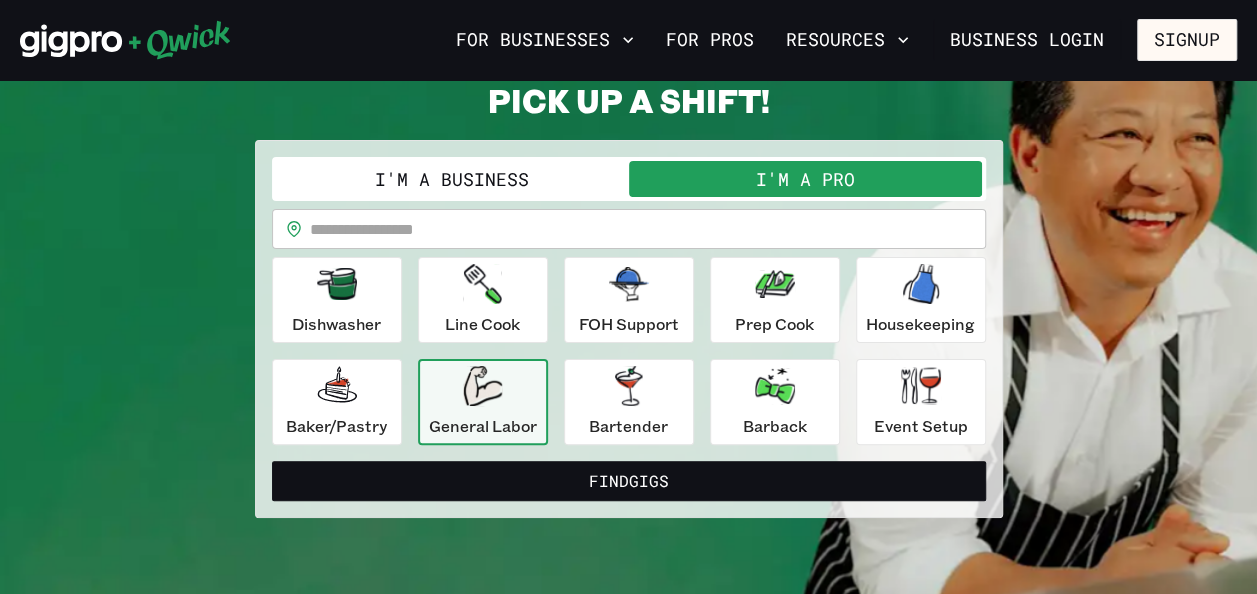 click at bounding box center (648, 229) 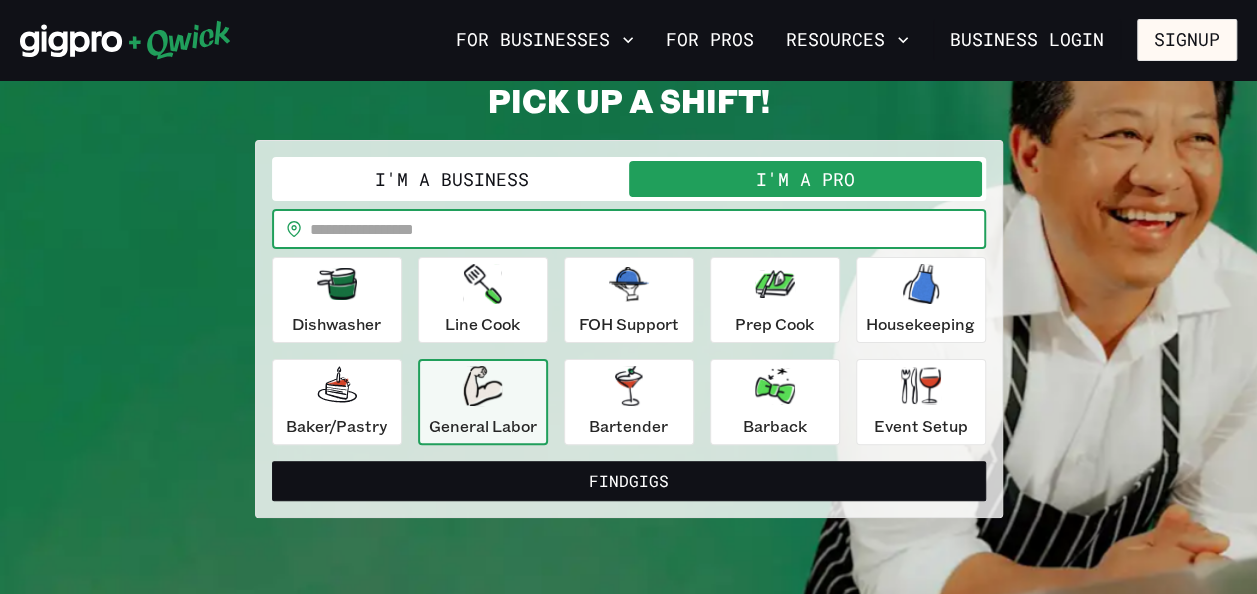 click at bounding box center (648, 229) 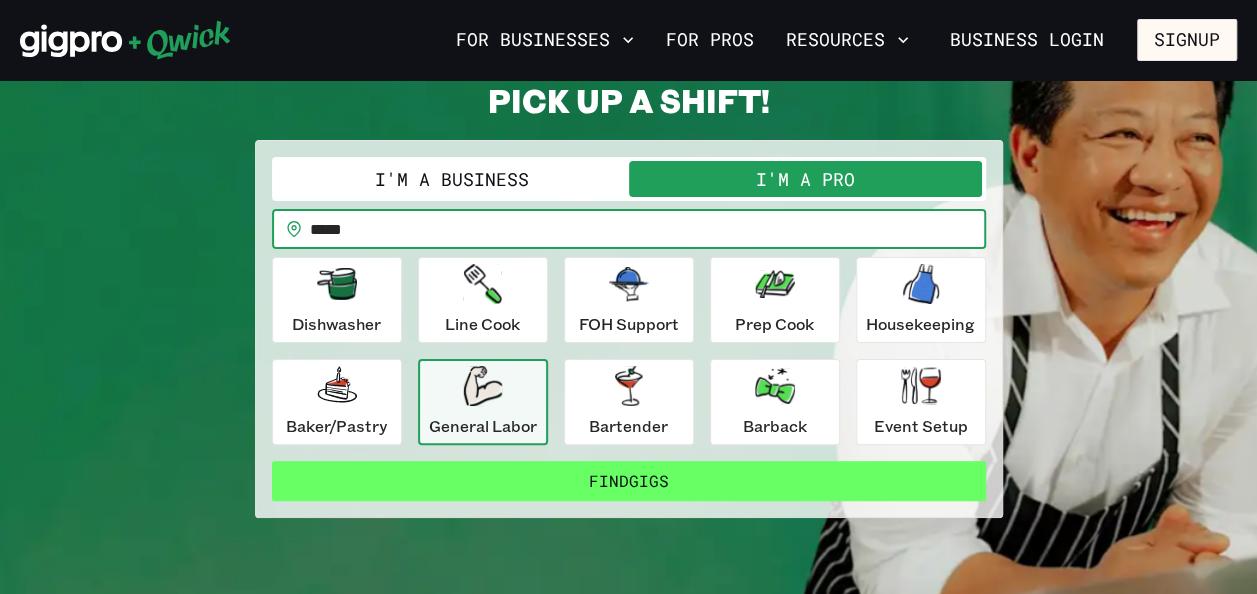 type on "*****" 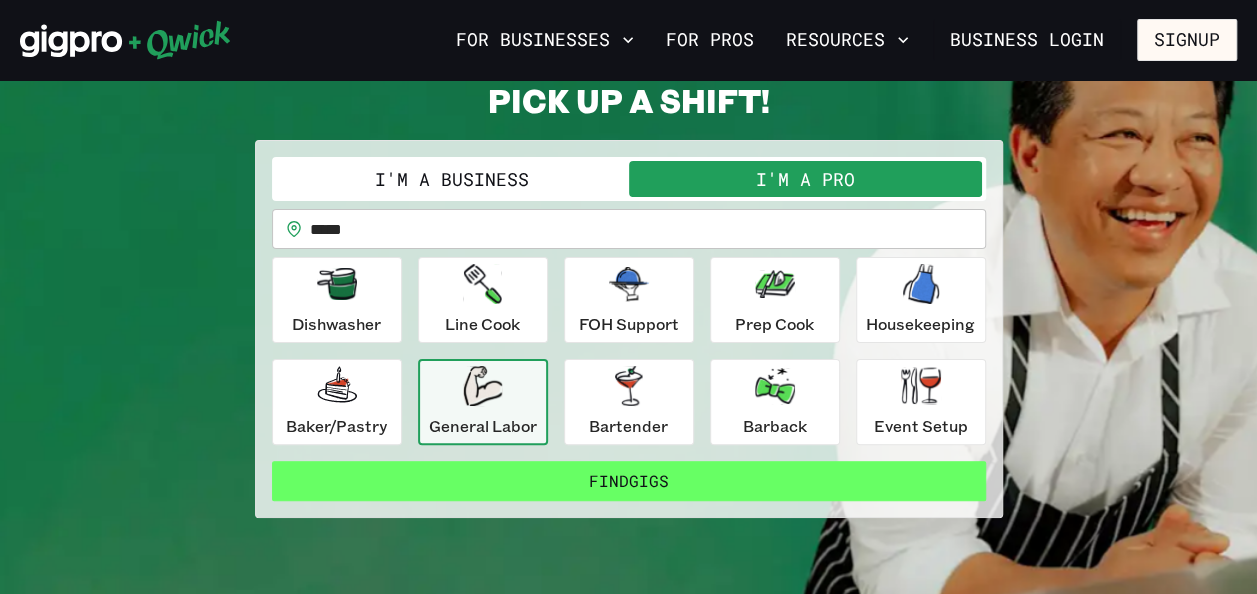 click on "Find  Gigs" at bounding box center (629, 481) 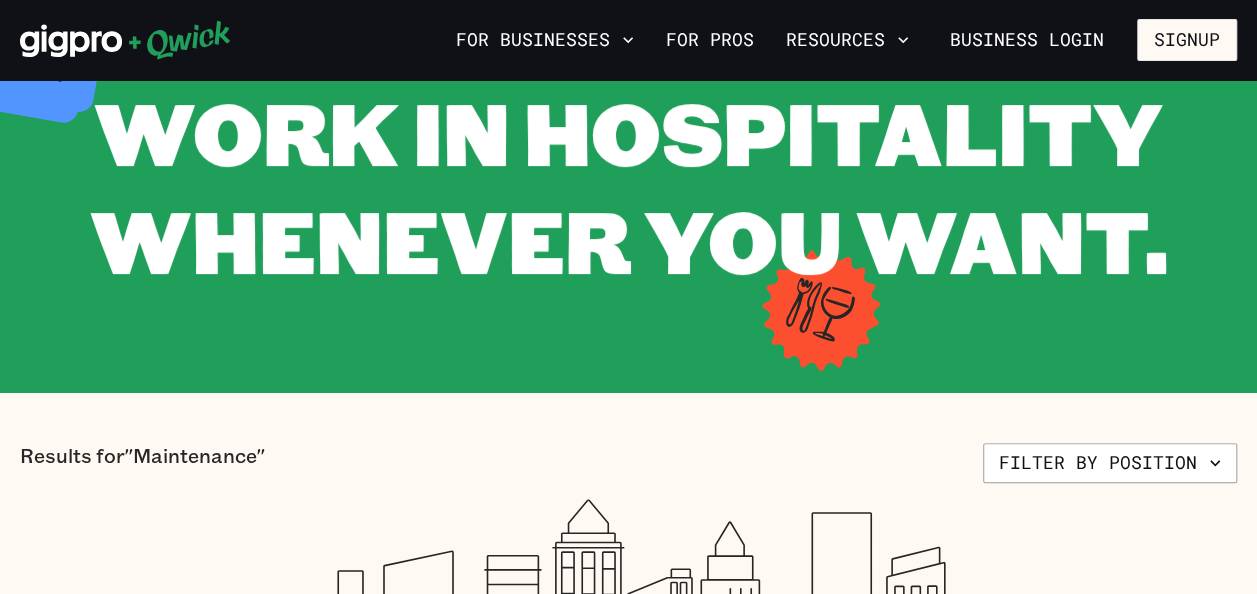 scroll, scrollTop: 0, scrollLeft: 0, axis: both 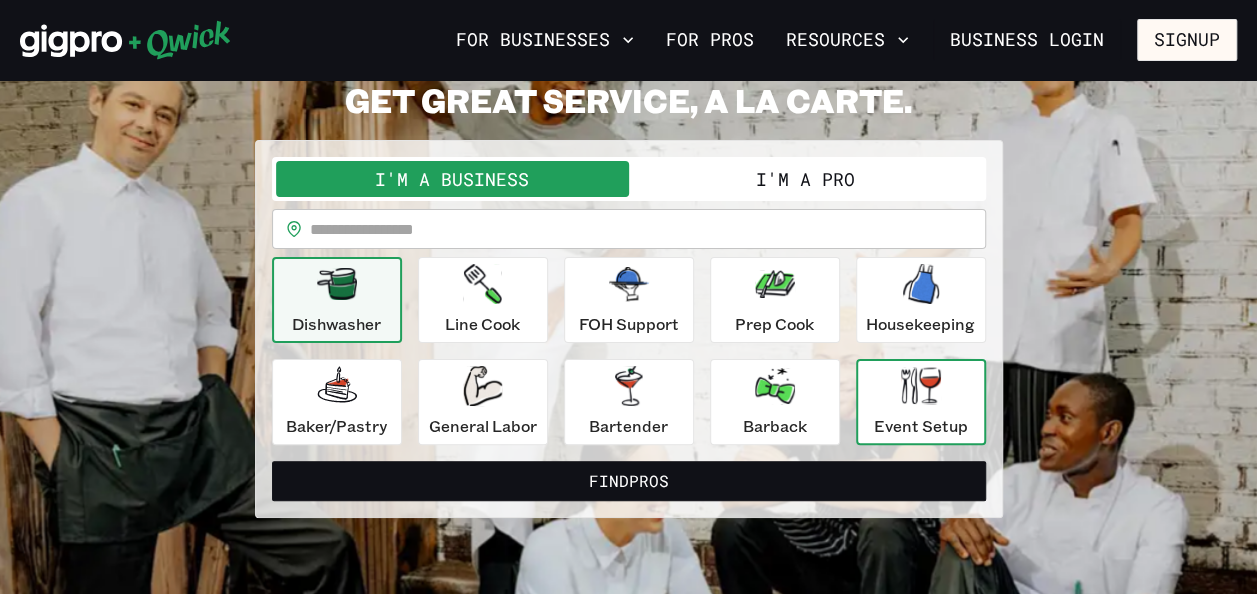 click on "Event Setup" at bounding box center (921, 402) 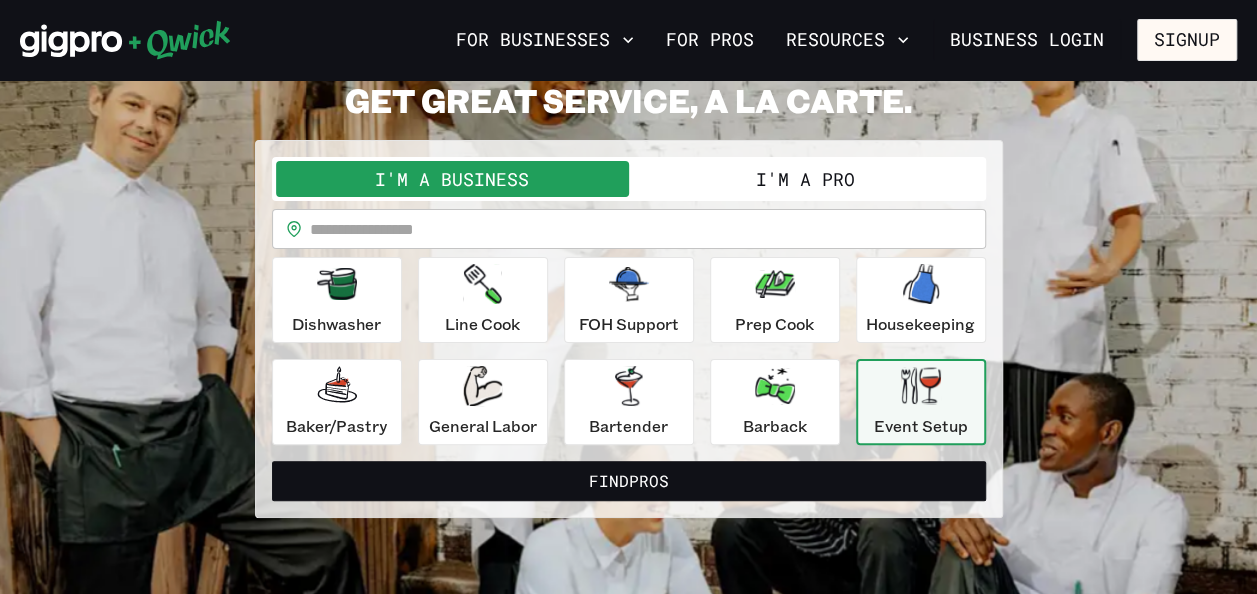 click on "I'm a Pro" at bounding box center (805, 179) 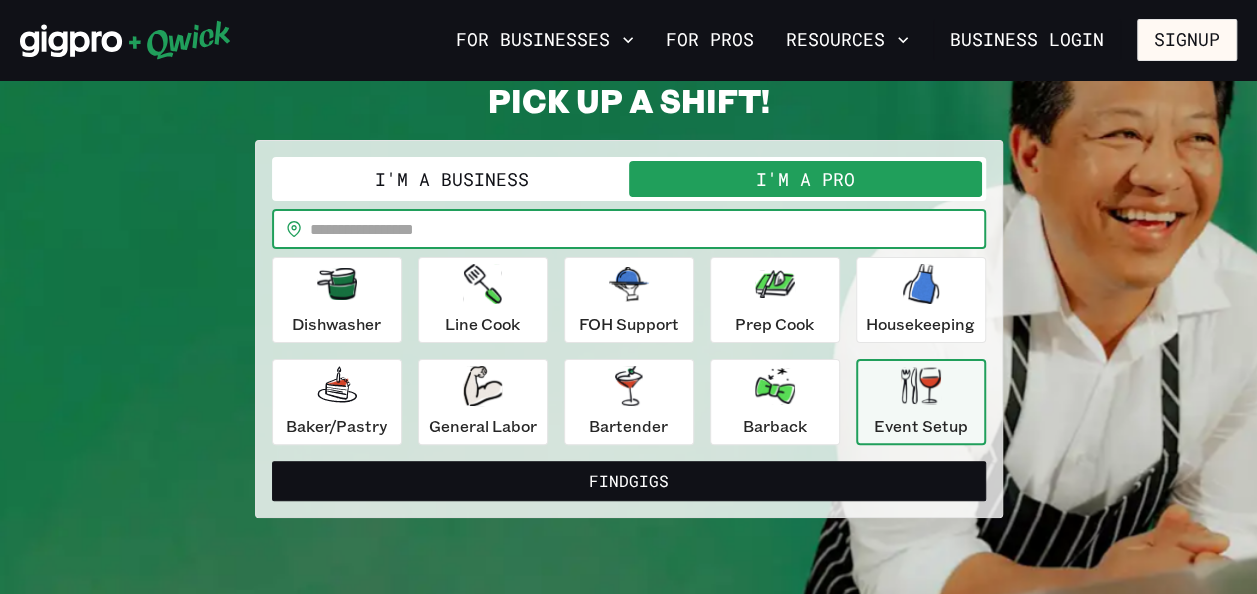 click at bounding box center (648, 229) 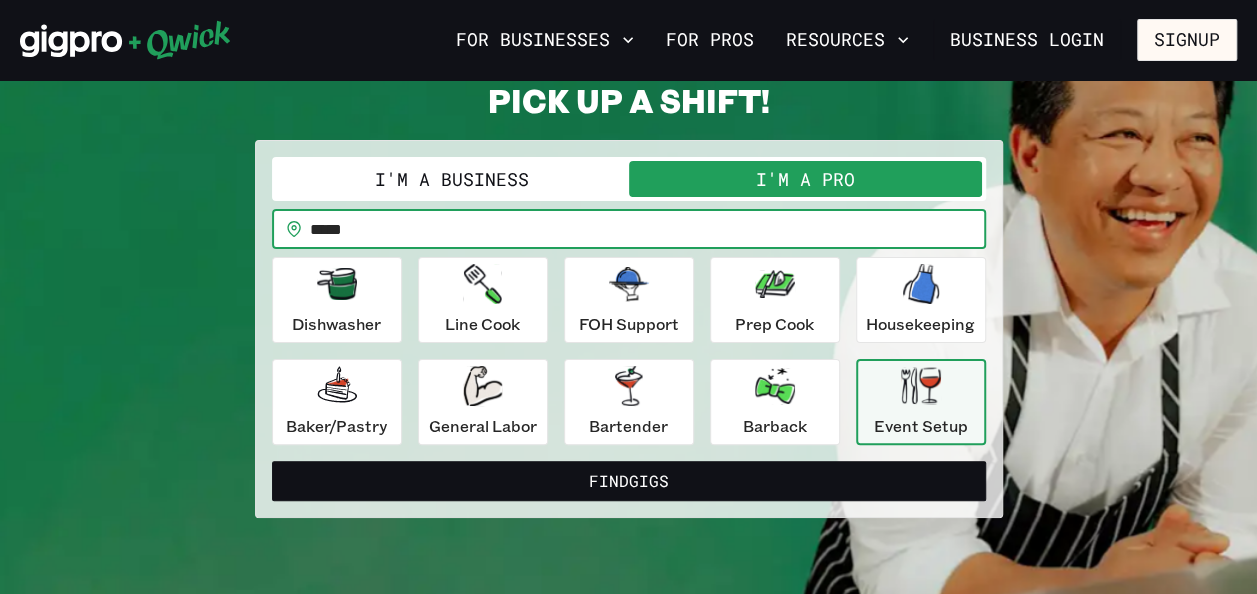 type on "*****" 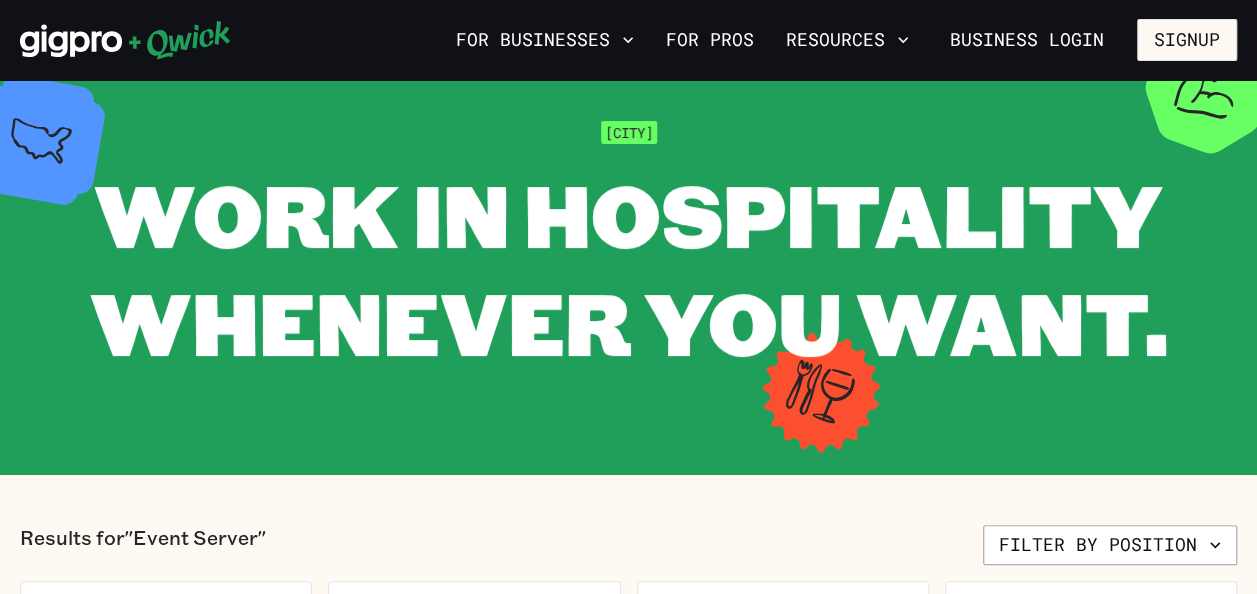 scroll, scrollTop: 0, scrollLeft: 0, axis: both 